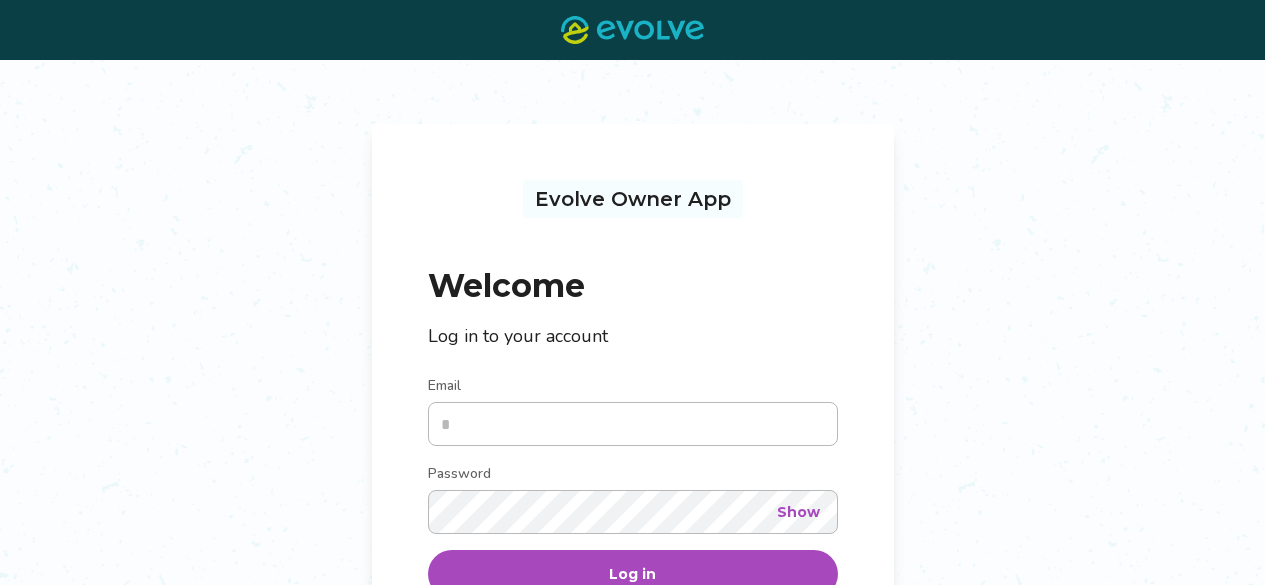 scroll, scrollTop: 0, scrollLeft: 0, axis: both 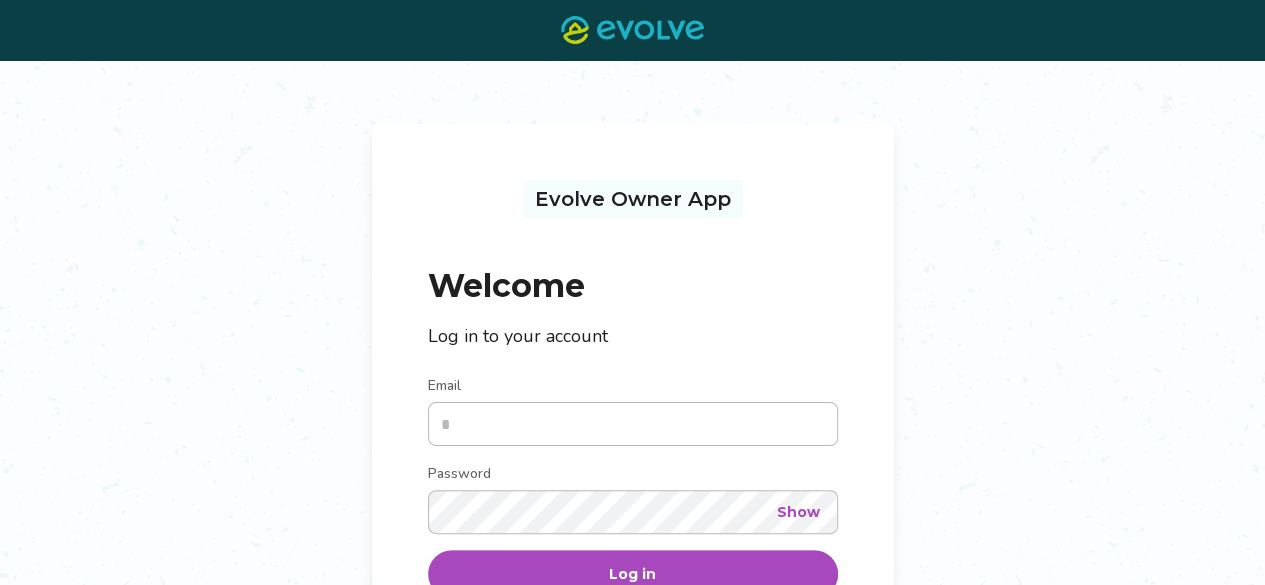 type on "**********" 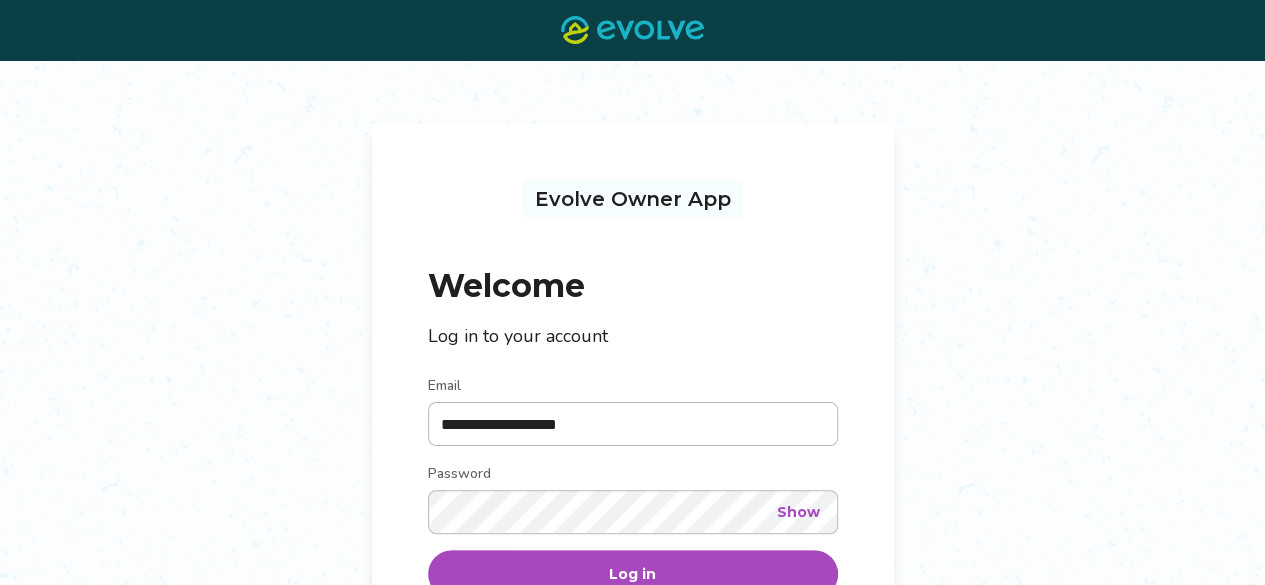 click on "Log in" at bounding box center [633, 574] 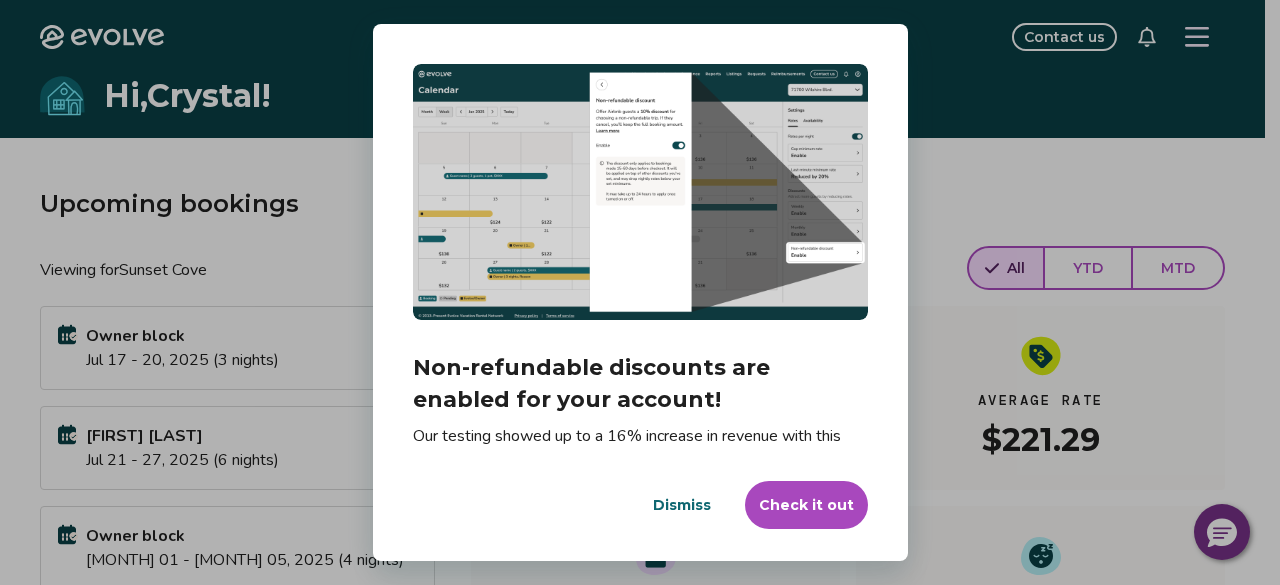 click on "Check it out" at bounding box center [806, 505] 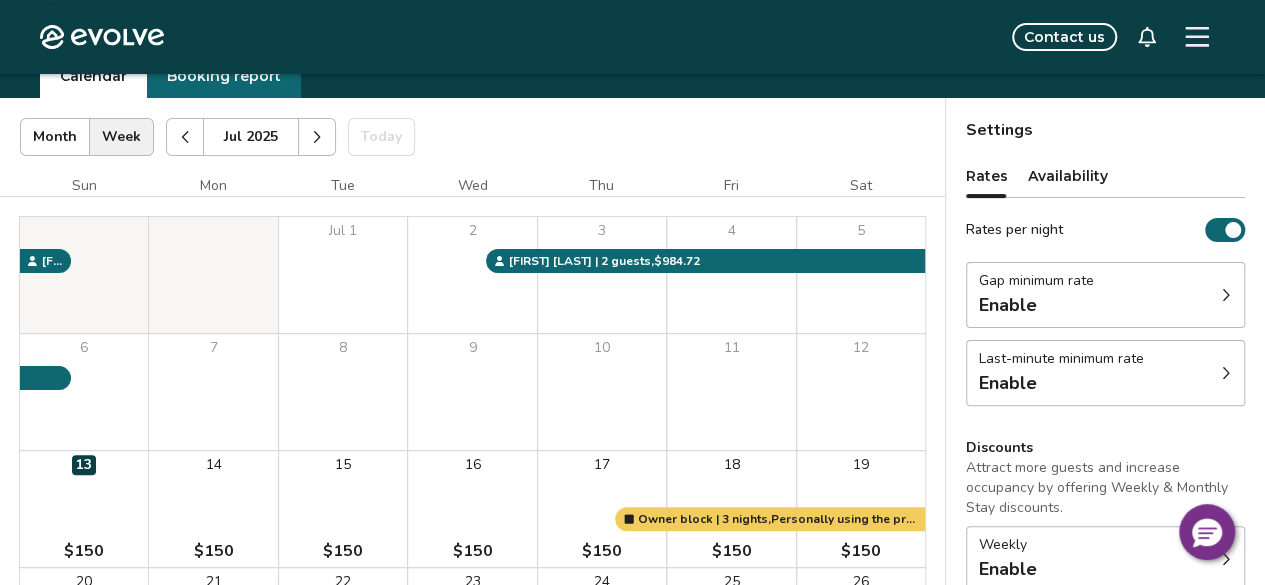 scroll, scrollTop: 106, scrollLeft: 0, axis: vertical 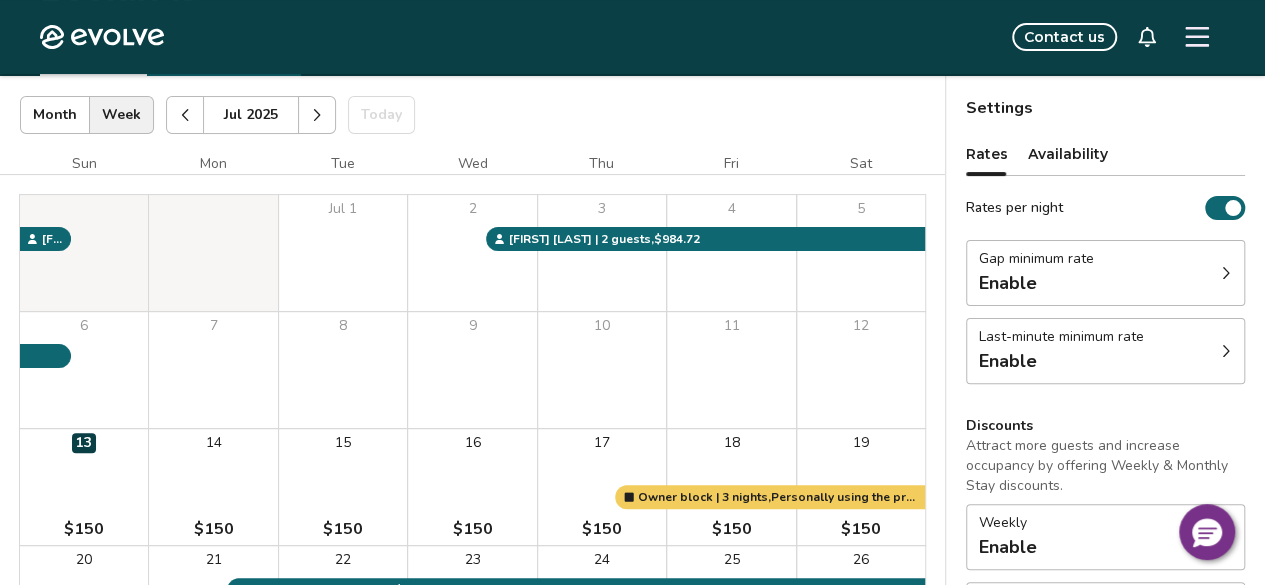 click 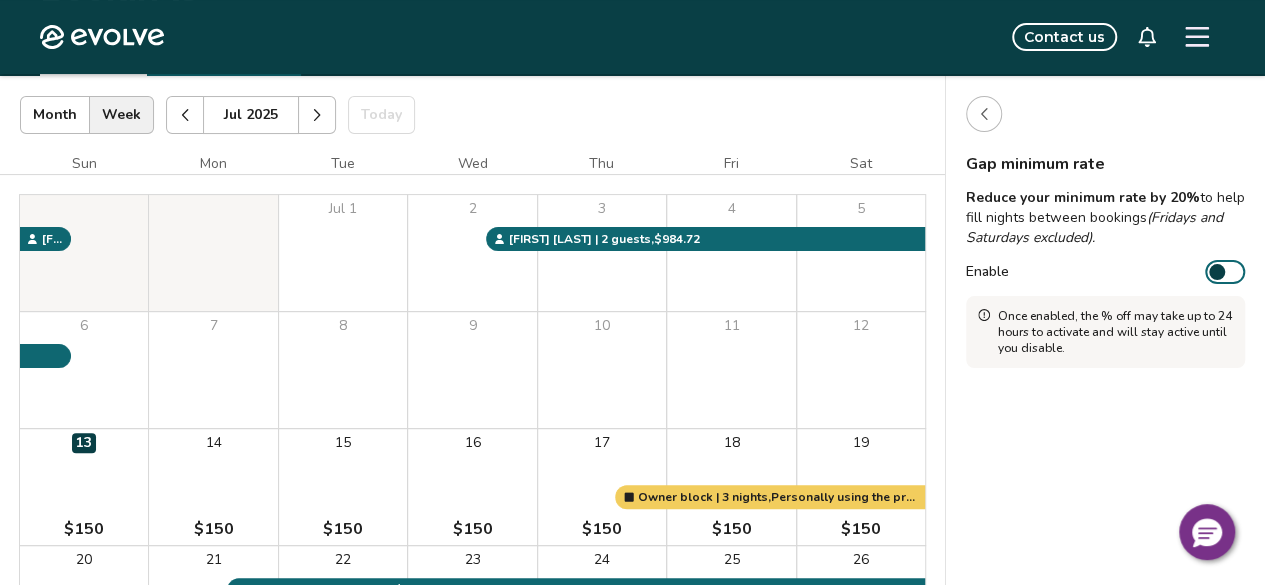 click on "Enable" at bounding box center (1225, 272) 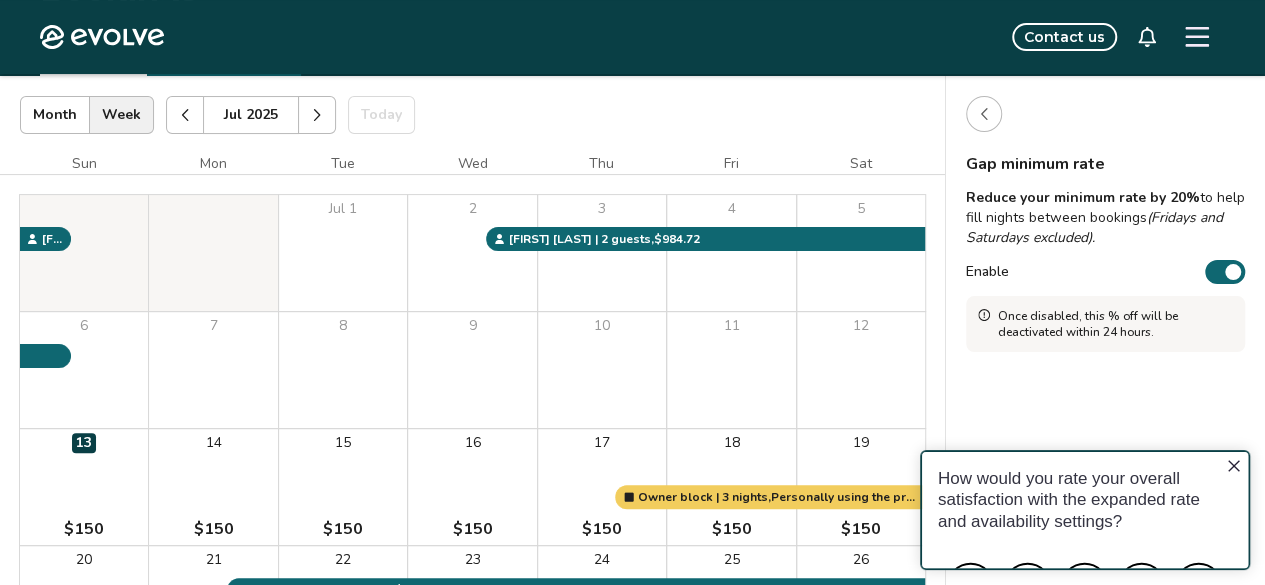 scroll, scrollTop: 0, scrollLeft: 0, axis: both 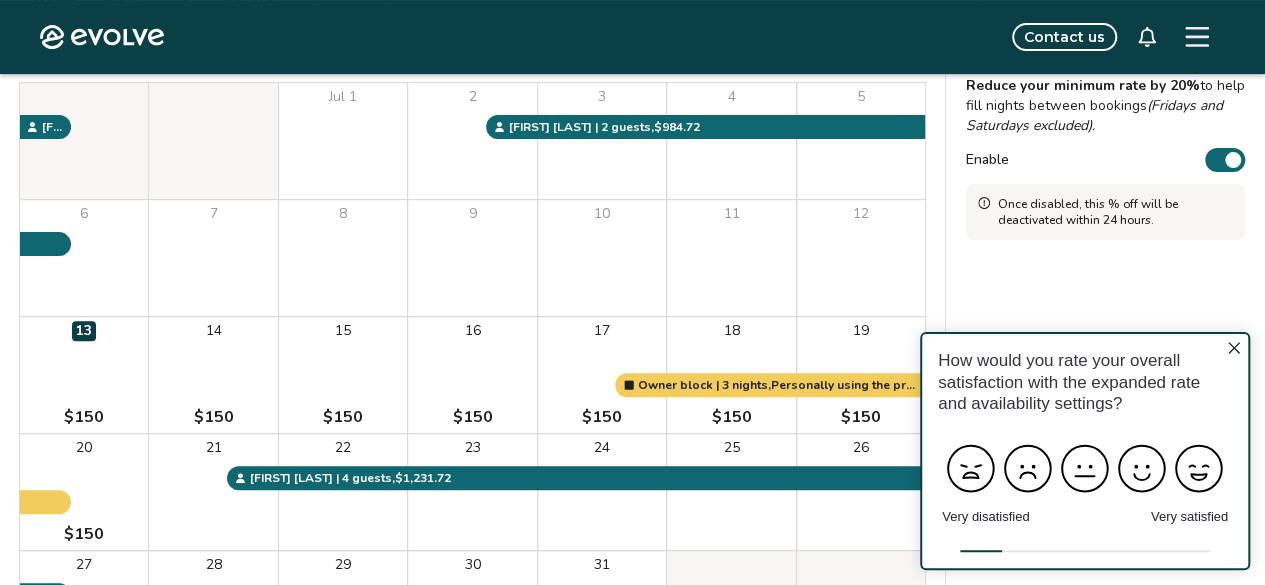 click 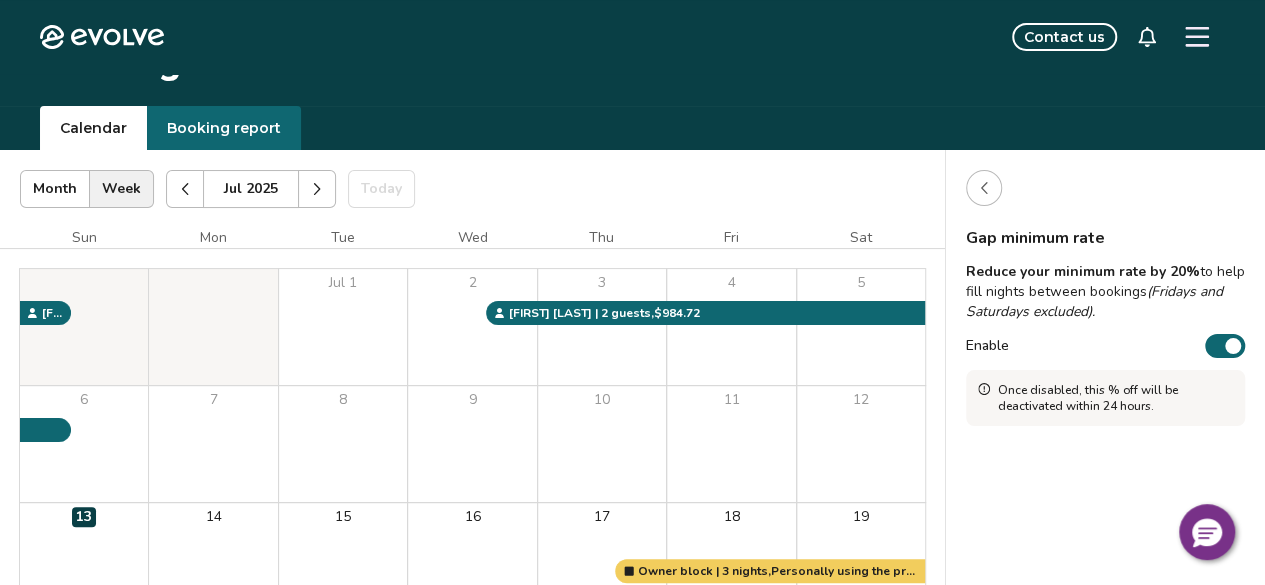 scroll, scrollTop: 0, scrollLeft: 0, axis: both 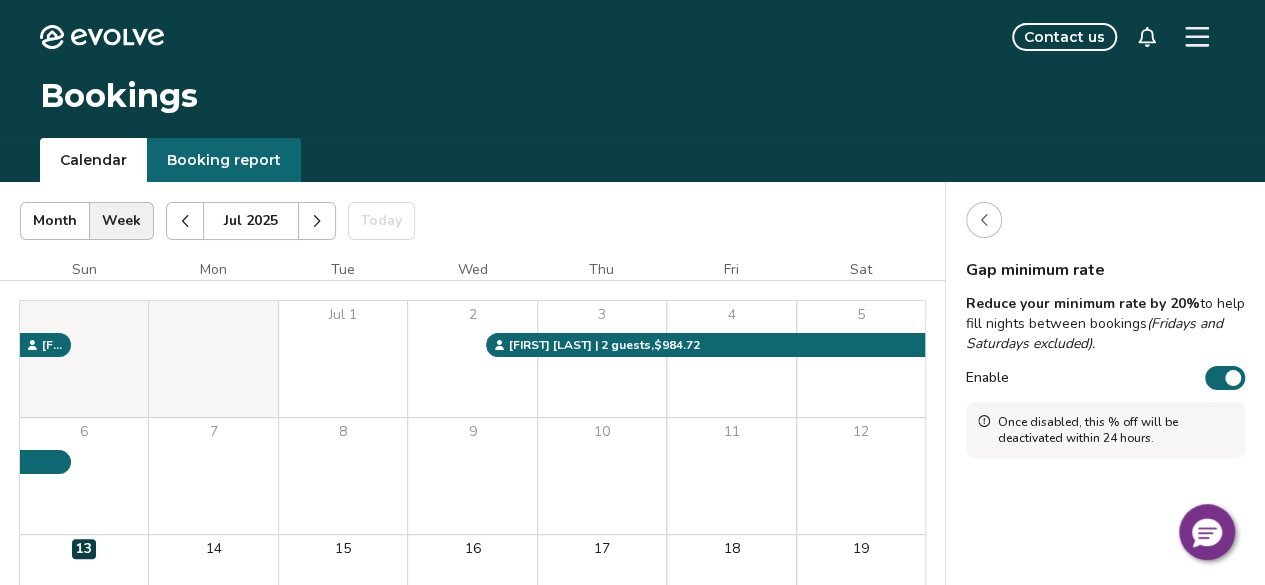 click 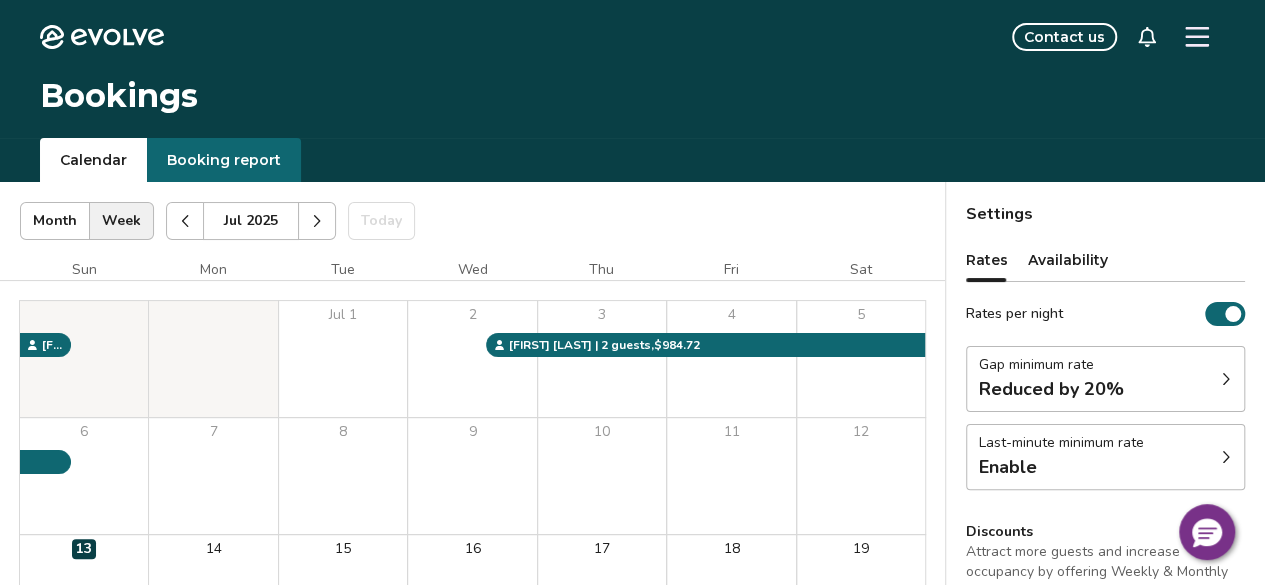 click on "Gap minimum rate Reduced by 20%" at bounding box center [1105, 379] 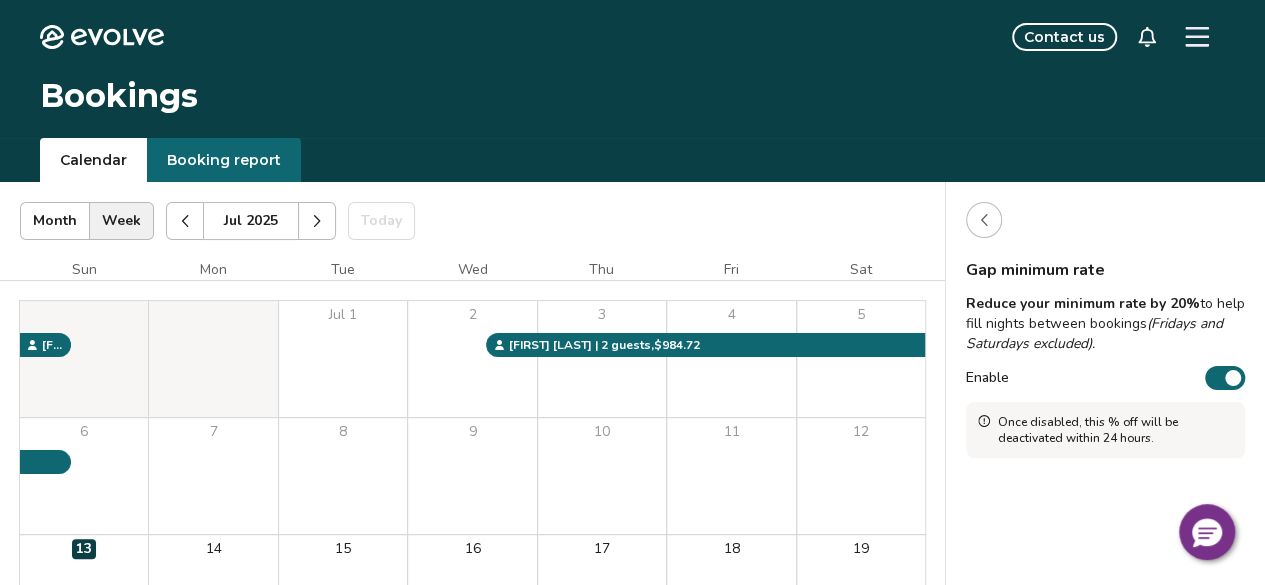 click 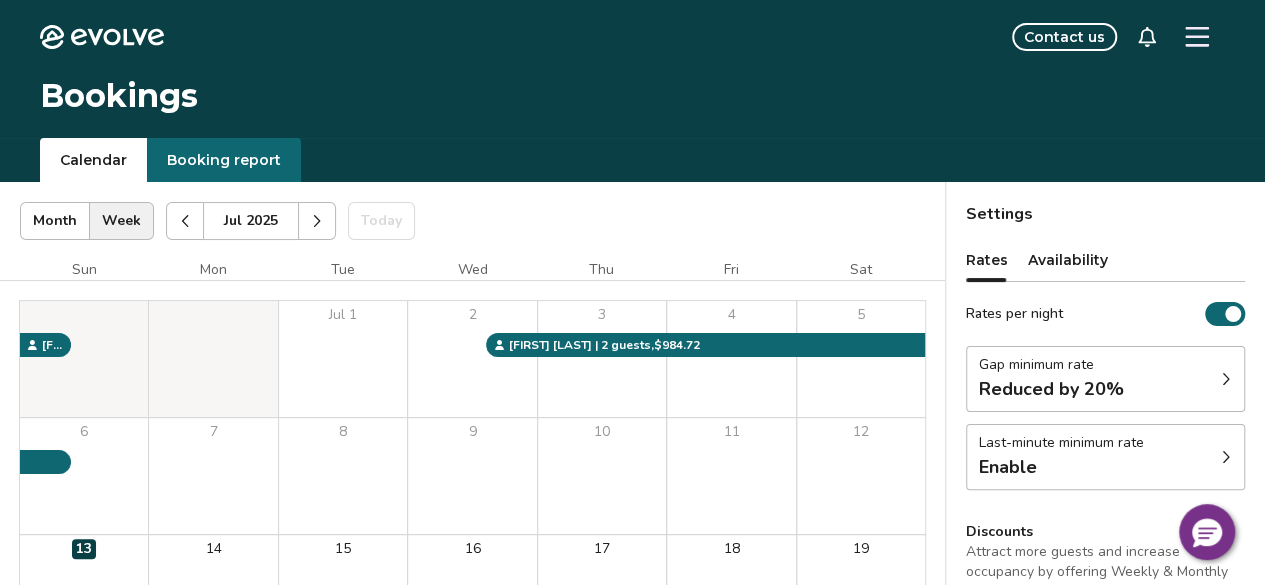 click on "Last-minute minimum rate Enable" at bounding box center (1105, 457) 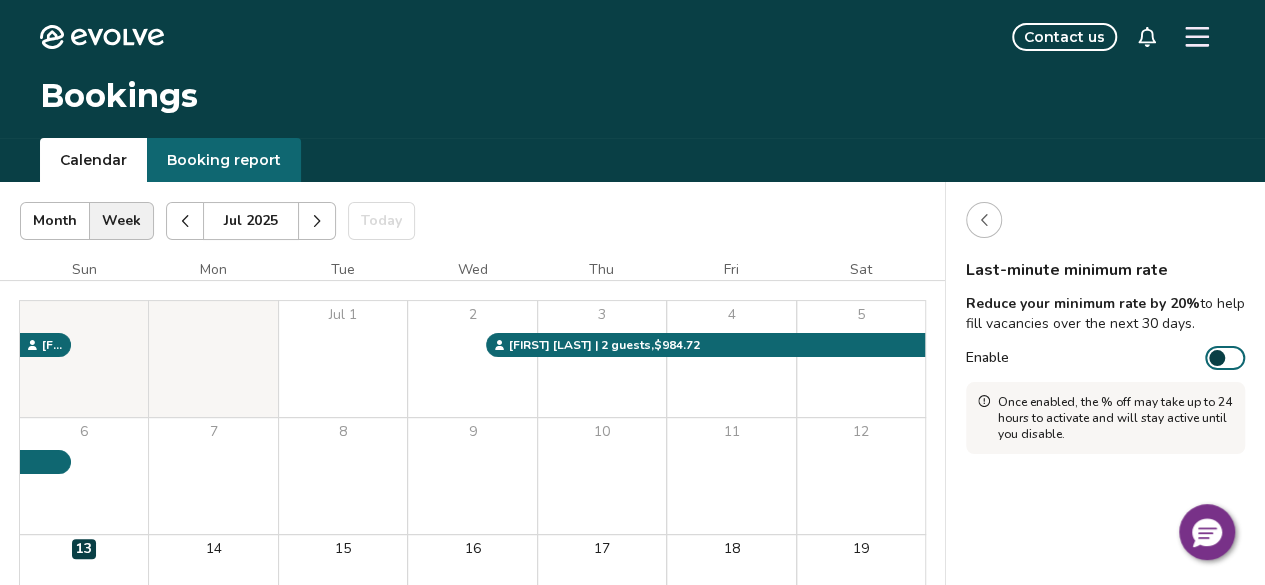 click 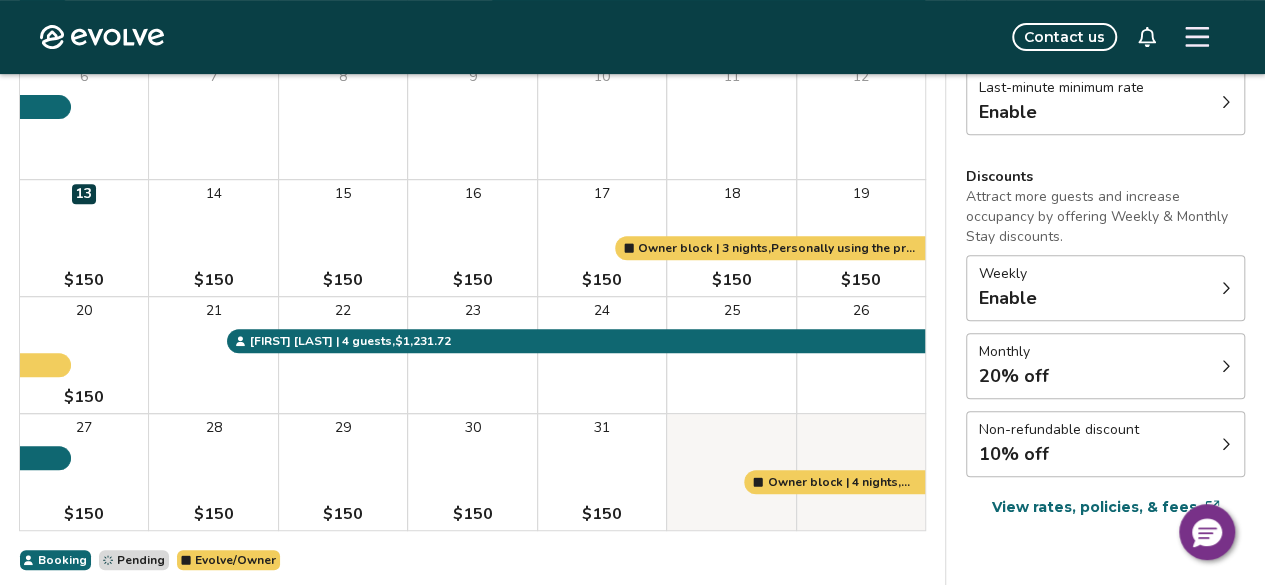 scroll, scrollTop: 366, scrollLeft: 0, axis: vertical 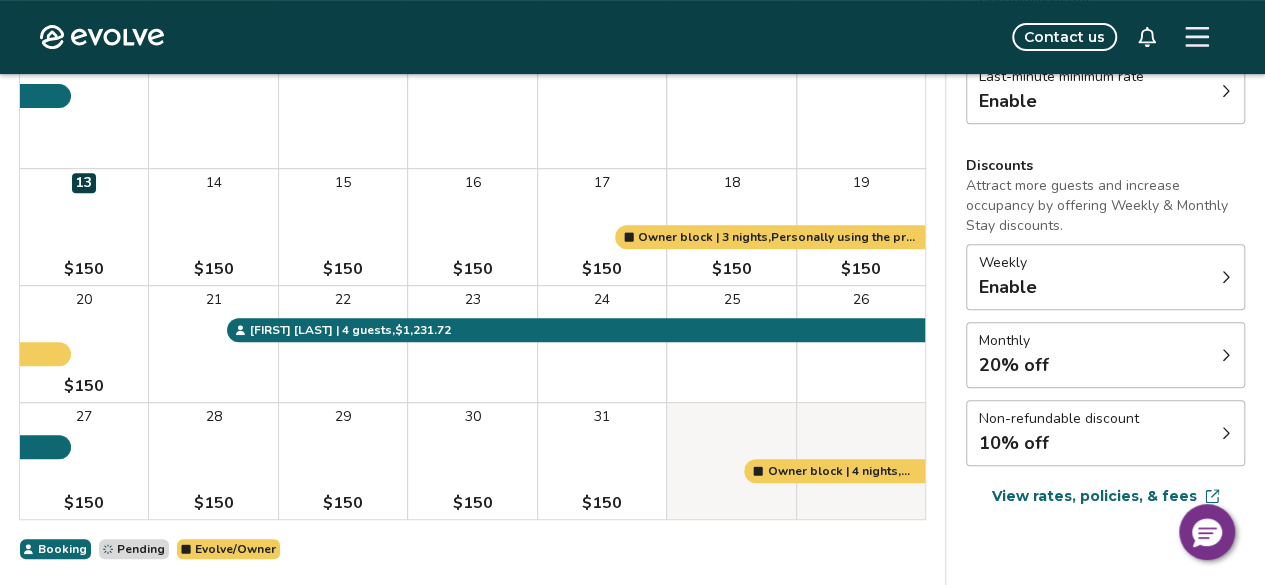 click on "Weekly Enable" at bounding box center [1105, 277] 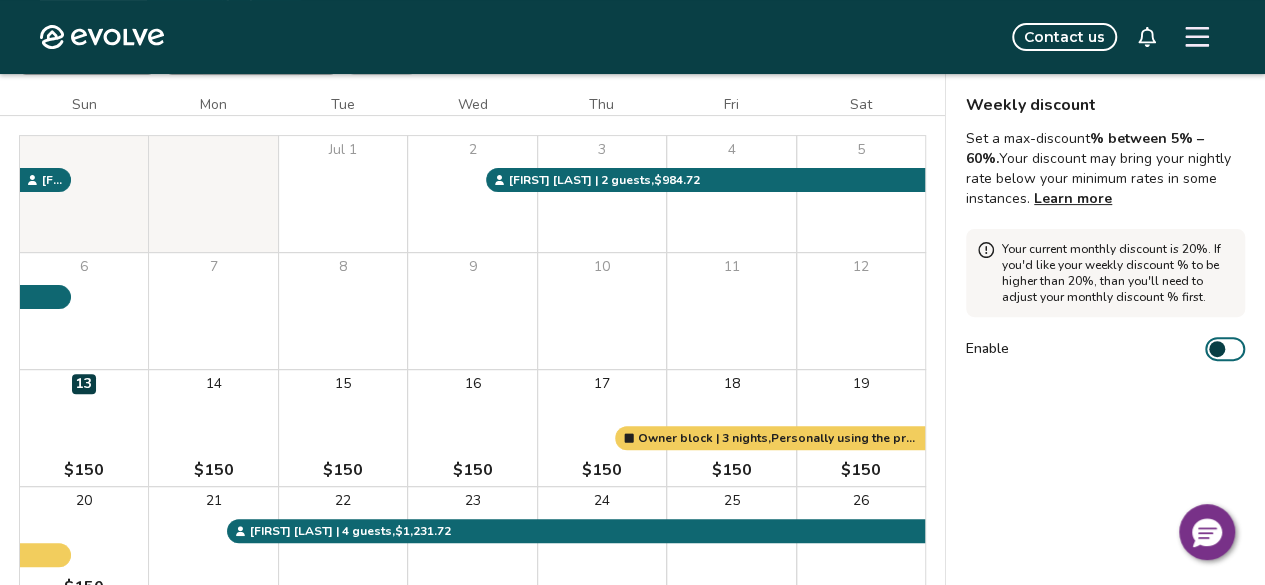 scroll, scrollTop: 155, scrollLeft: 0, axis: vertical 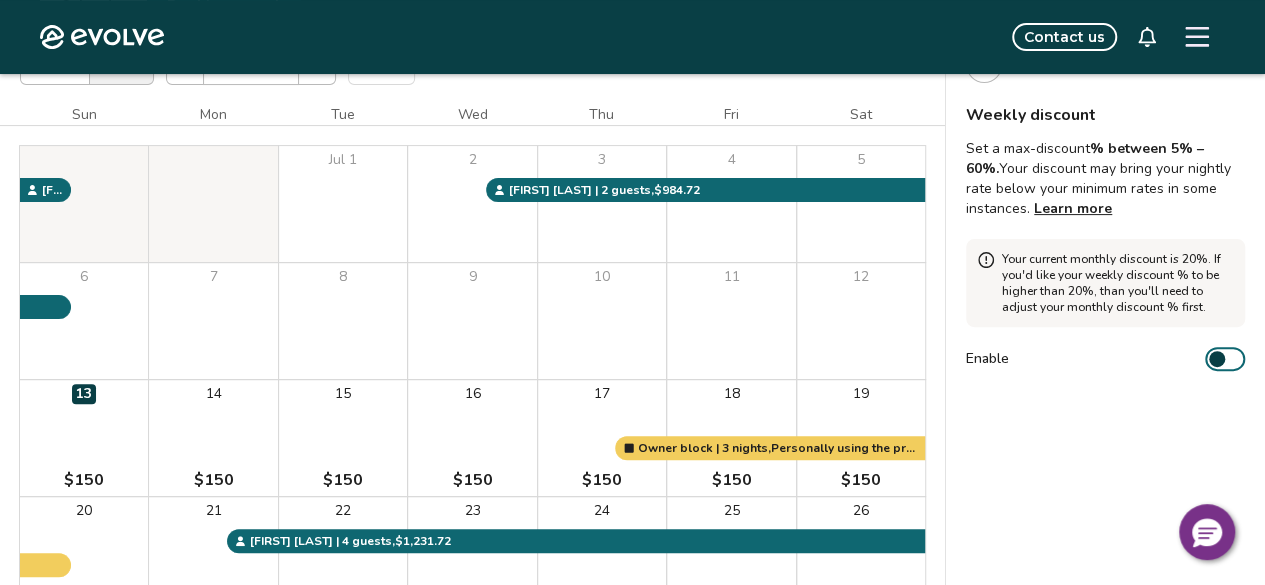 click at bounding box center [984, 65] 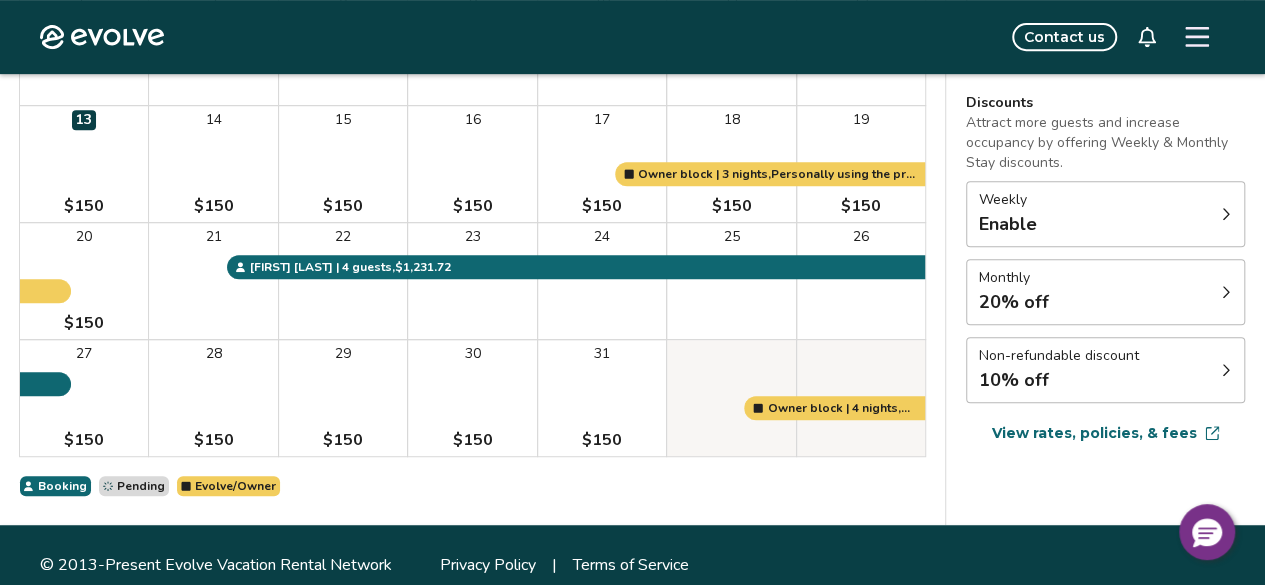 scroll, scrollTop: 448, scrollLeft: 0, axis: vertical 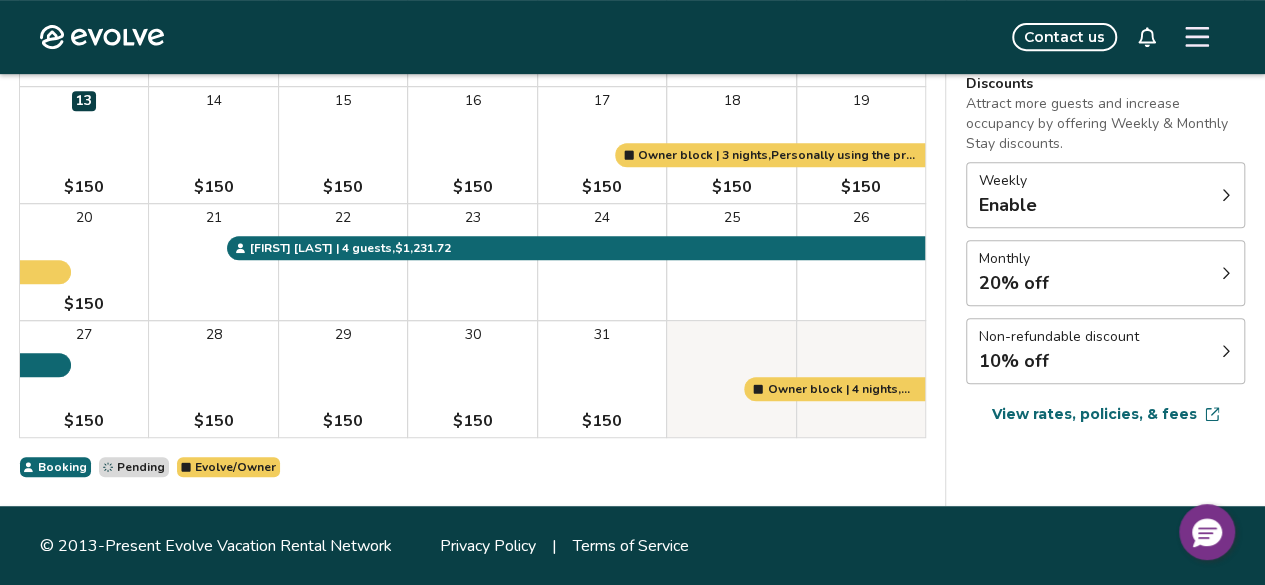 click 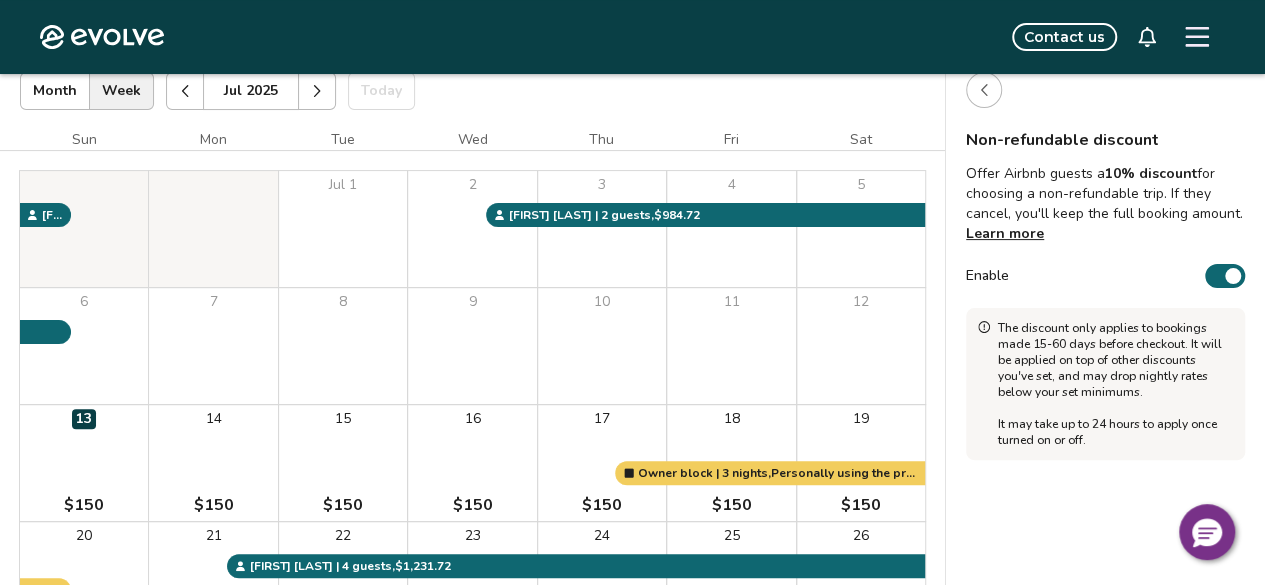scroll, scrollTop: 130, scrollLeft: 0, axis: vertical 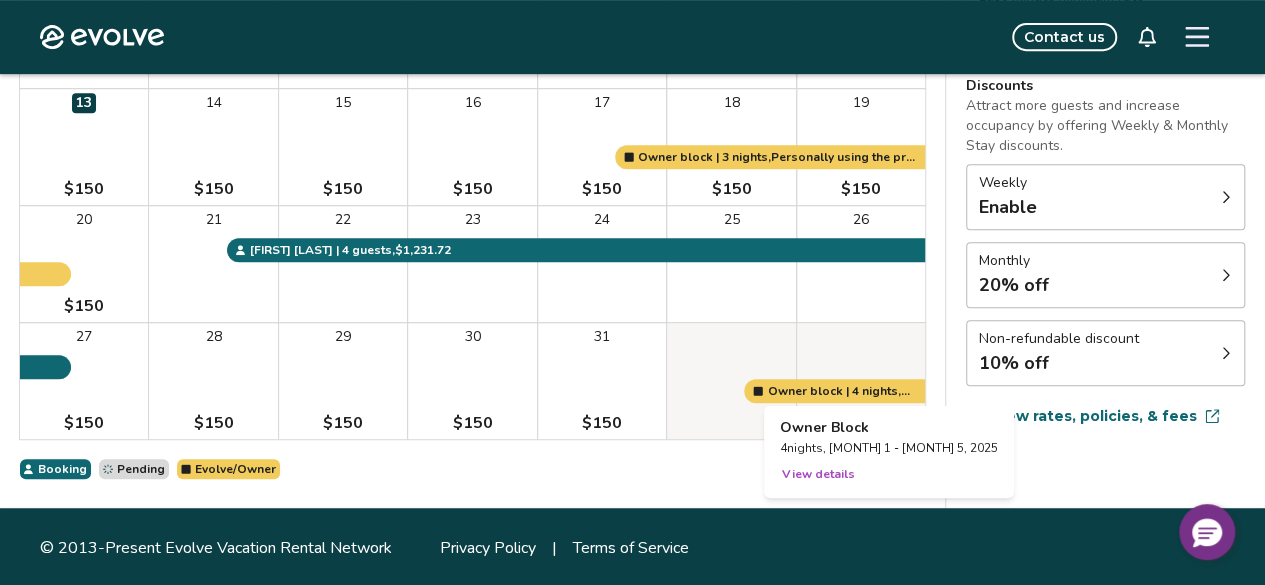 click at bounding box center (861, 381) 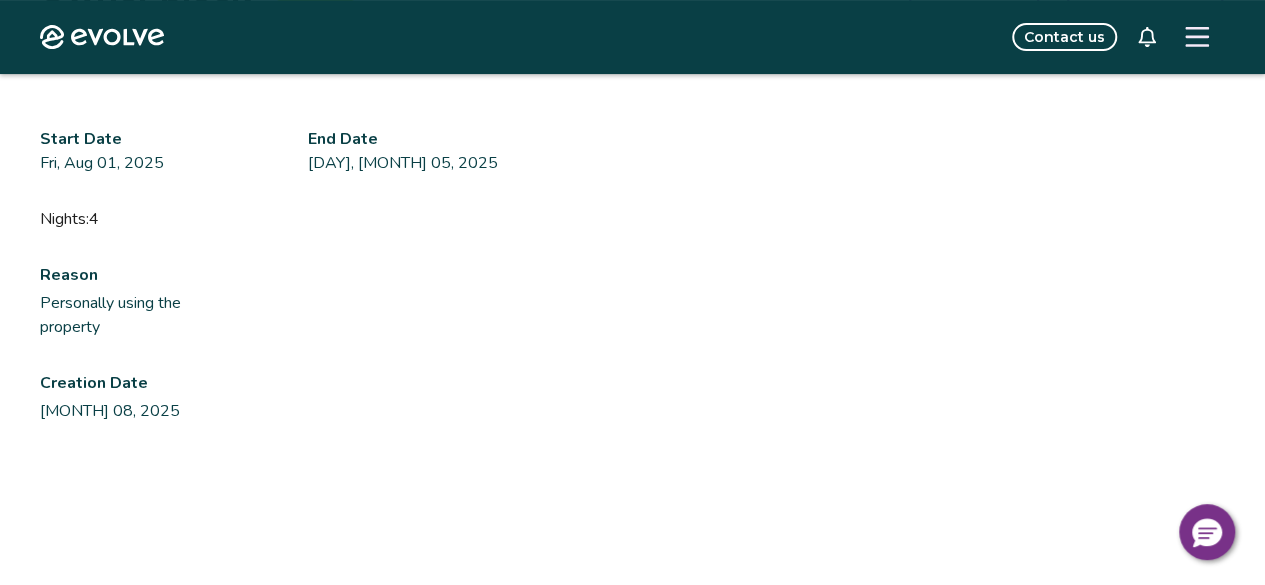 scroll, scrollTop: 0, scrollLeft: 0, axis: both 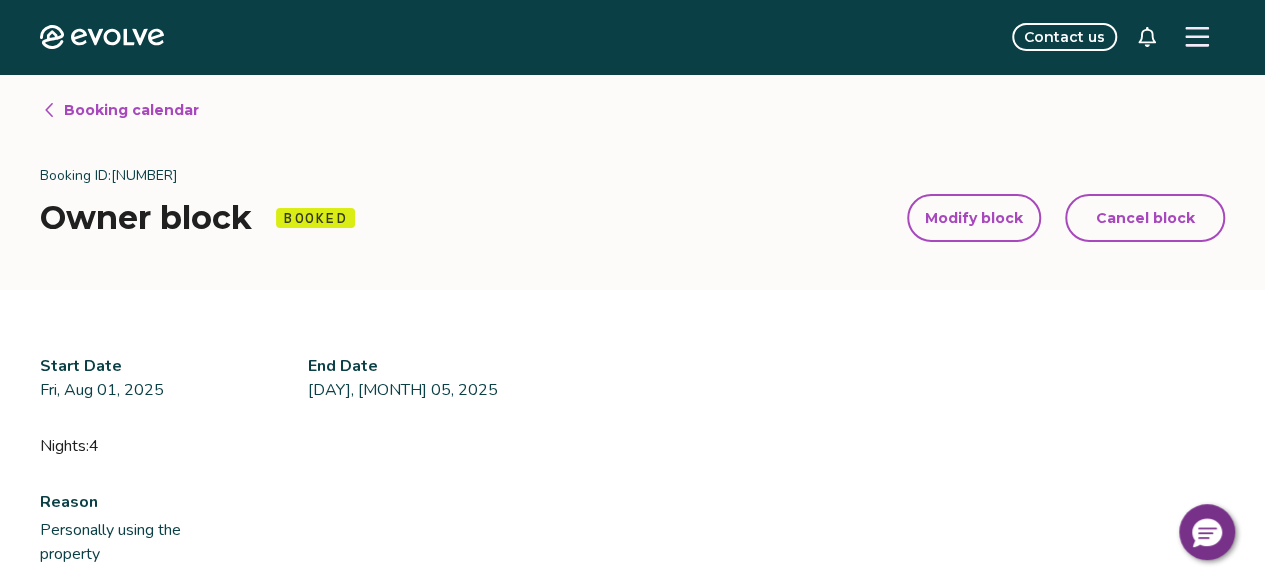 click on "Booking calendar" at bounding box center (131, 110) 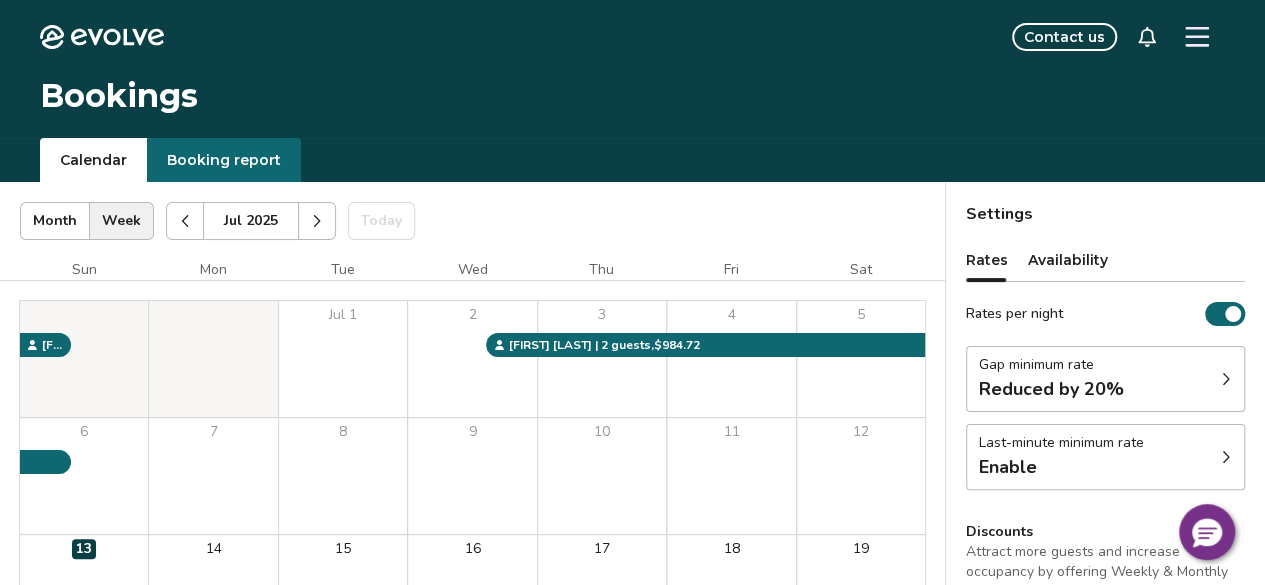 click 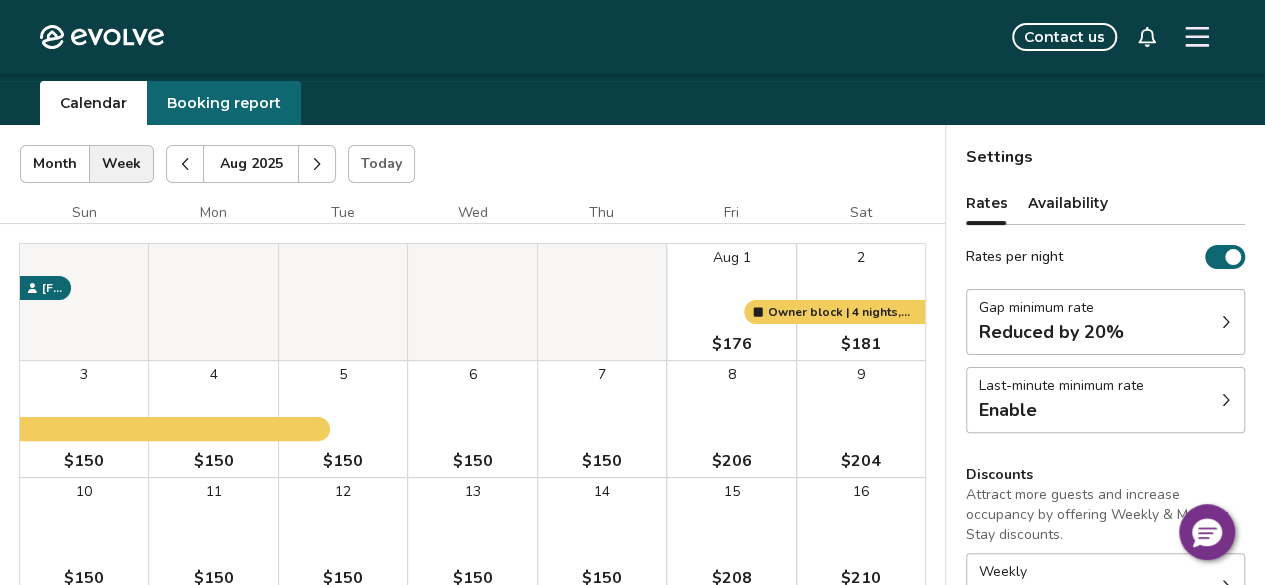 scroll, scrollTop: 54, scrollLeft: 0, axis: vertical 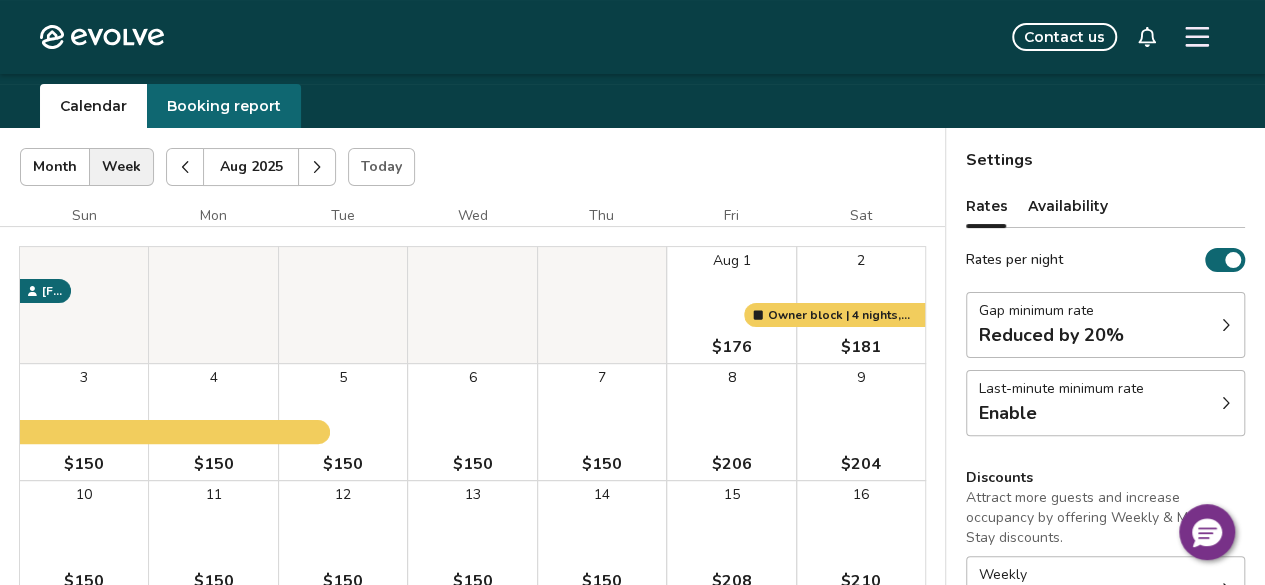 click on "Availability" at bounding box center [1068, 206] 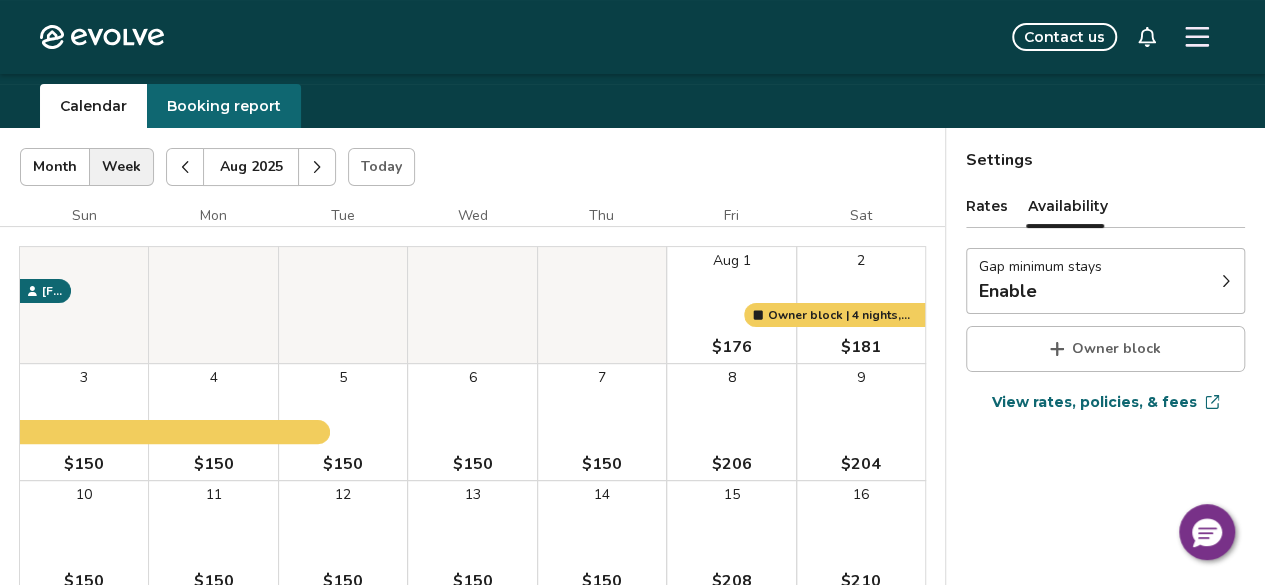 click on "Gap minimum stays Enable" at bounding box center [1105, 281] 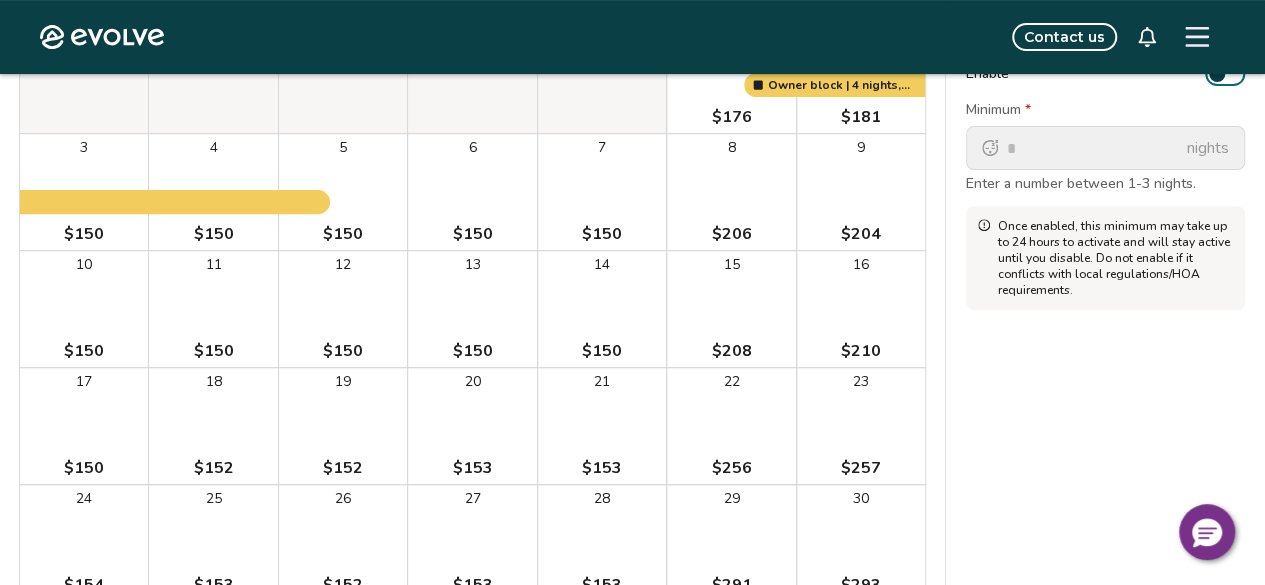 scroll, scrollTop: 0, scrollLeft: 0, axis: both 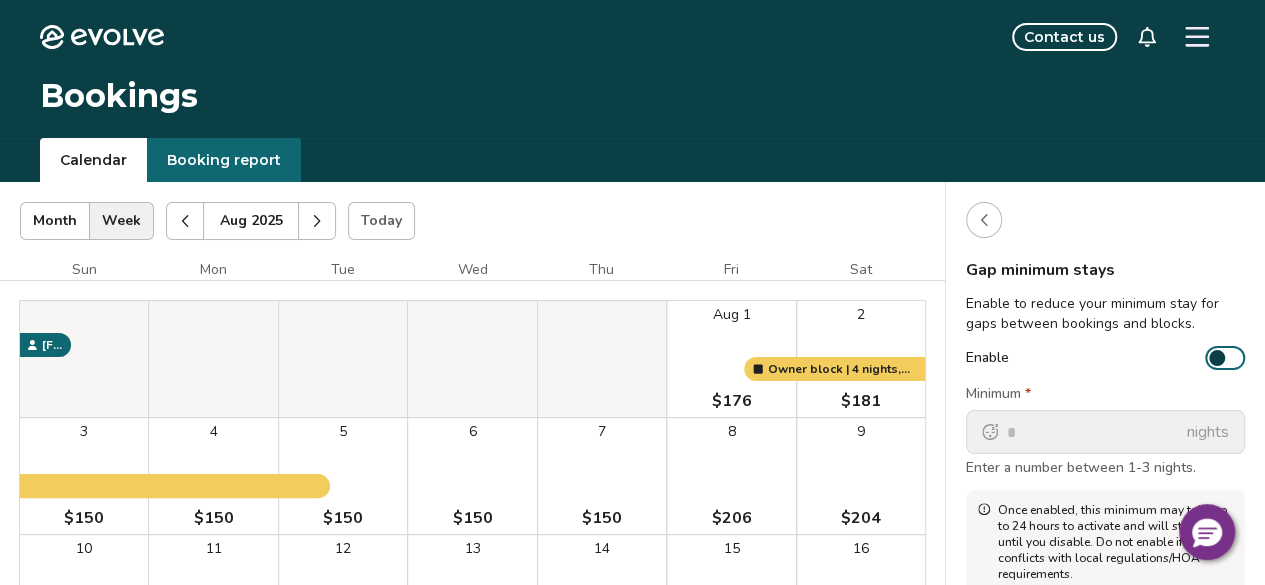 click 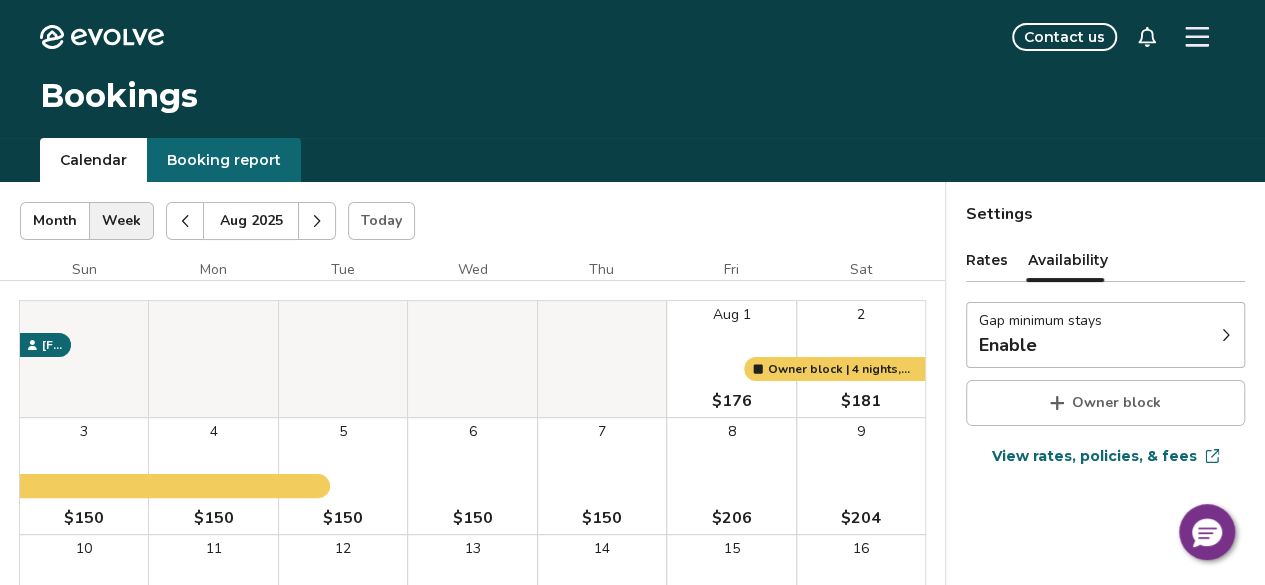 click 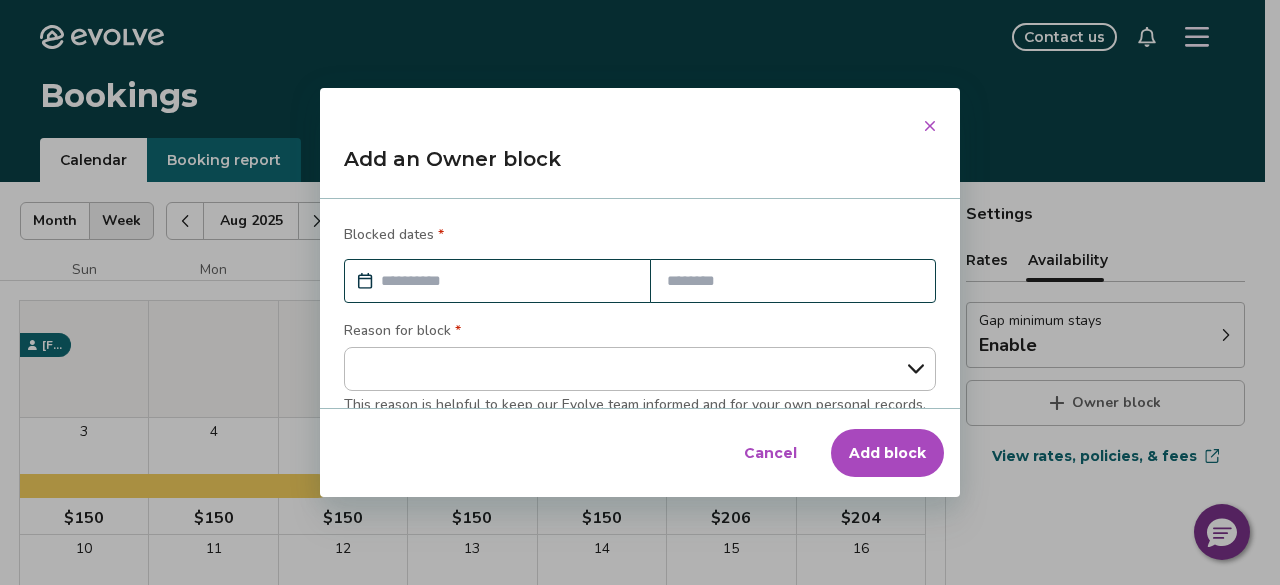 click on "Cancel" at bounding box center (770, 453) 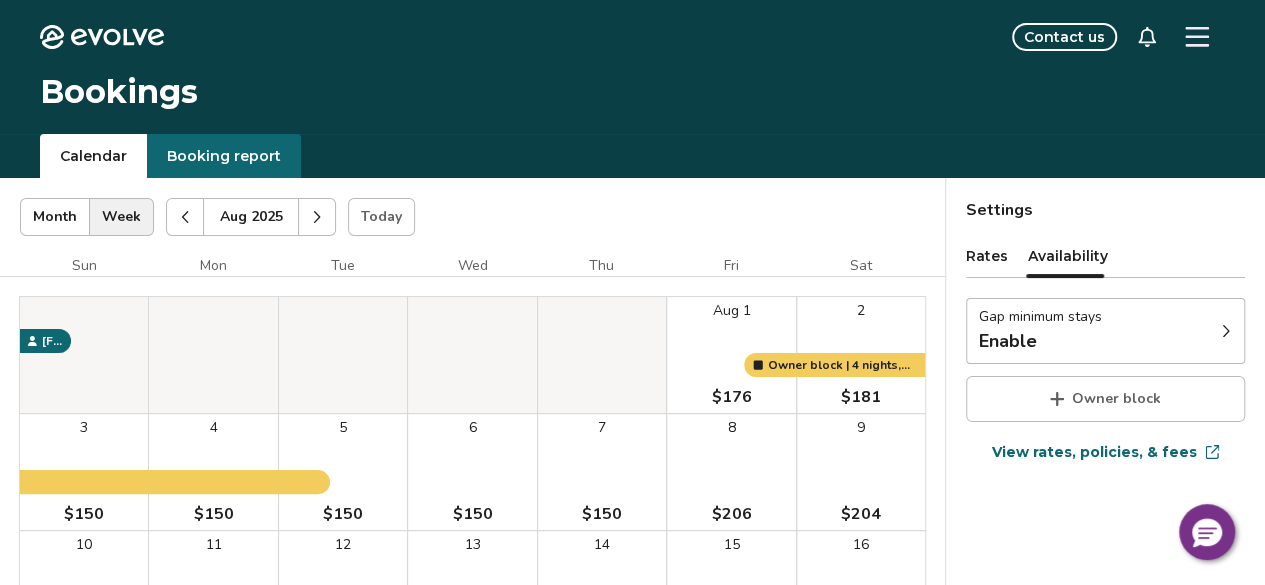 scroll, scrollTop: 0, scrollLeft: 0, axis: both 